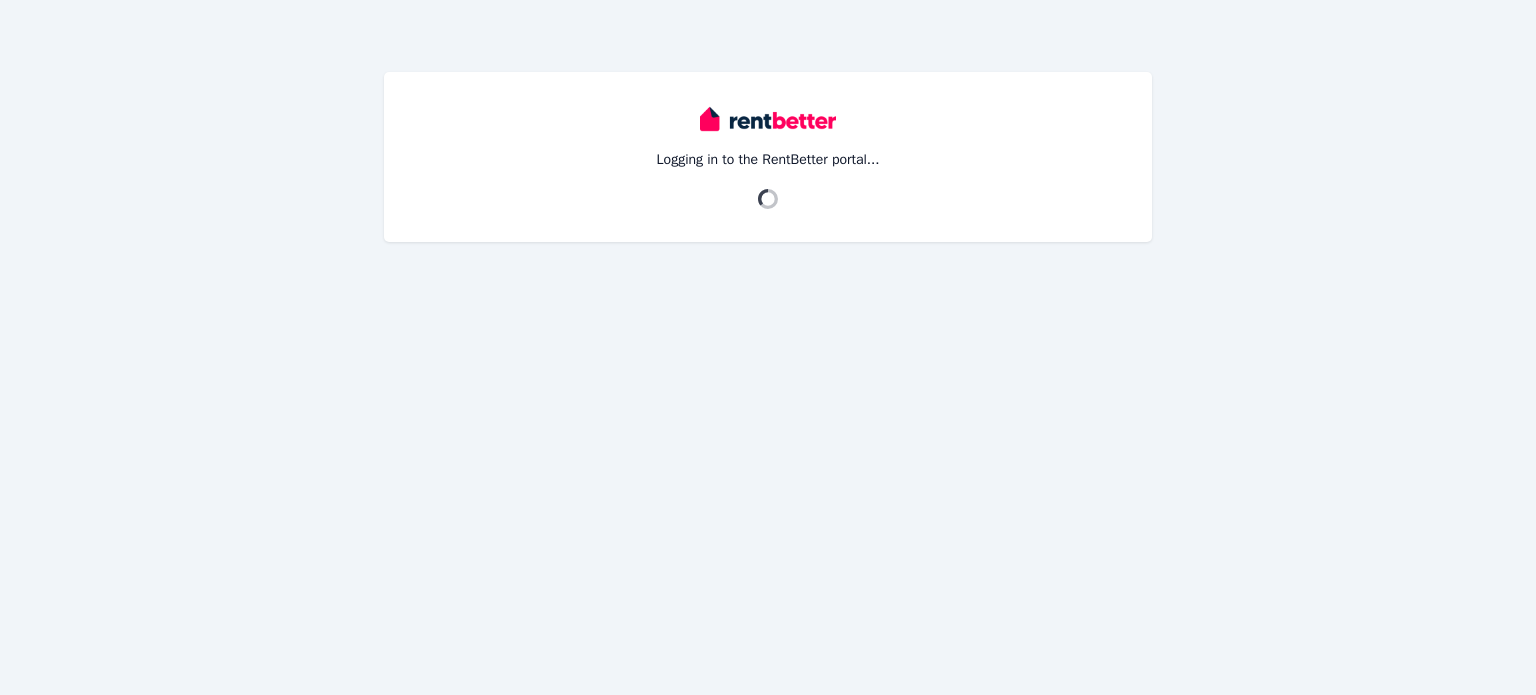 scroll, scrollTop: 0, scrollLeft: 0, axis: both 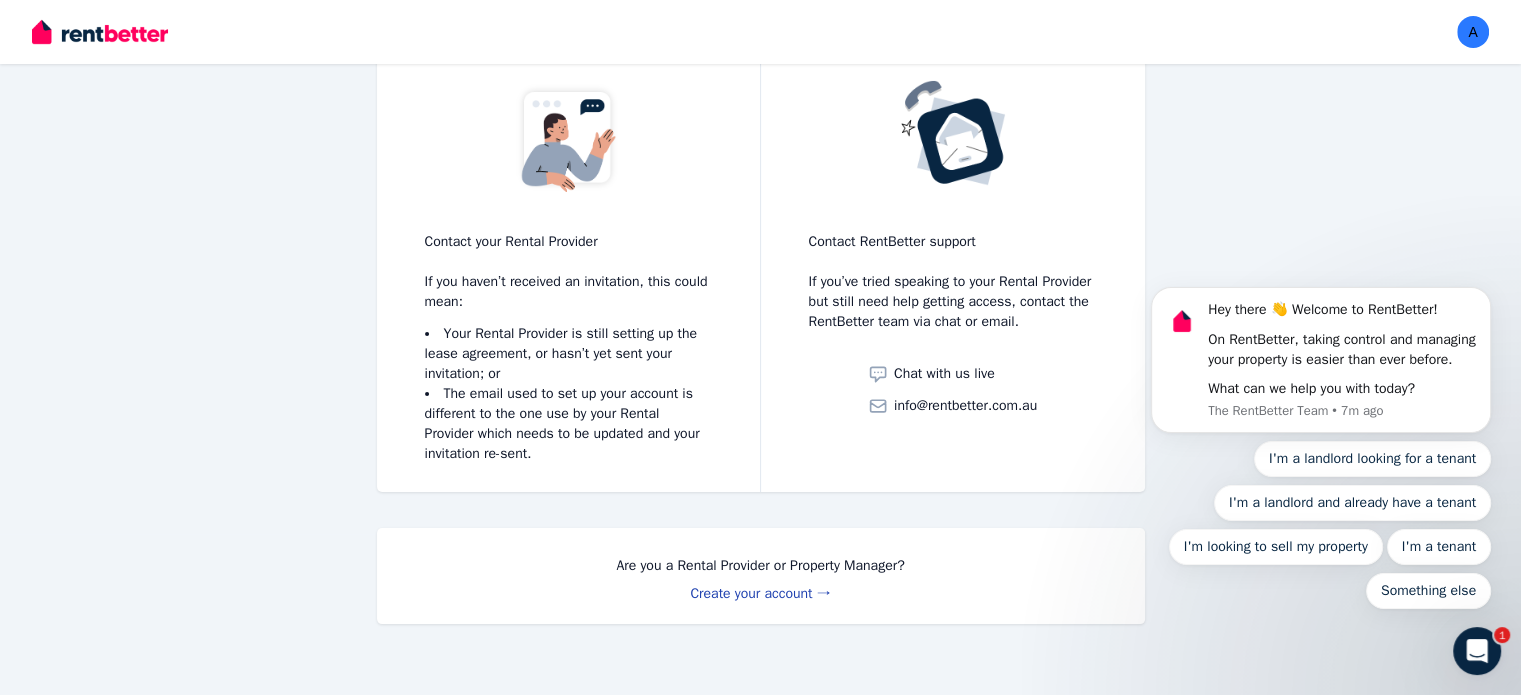 click on "Your Rental Provider is still setting up the lease agreement, or hasn’t yet sent your invitation; or" at bounding box center [568, 354] 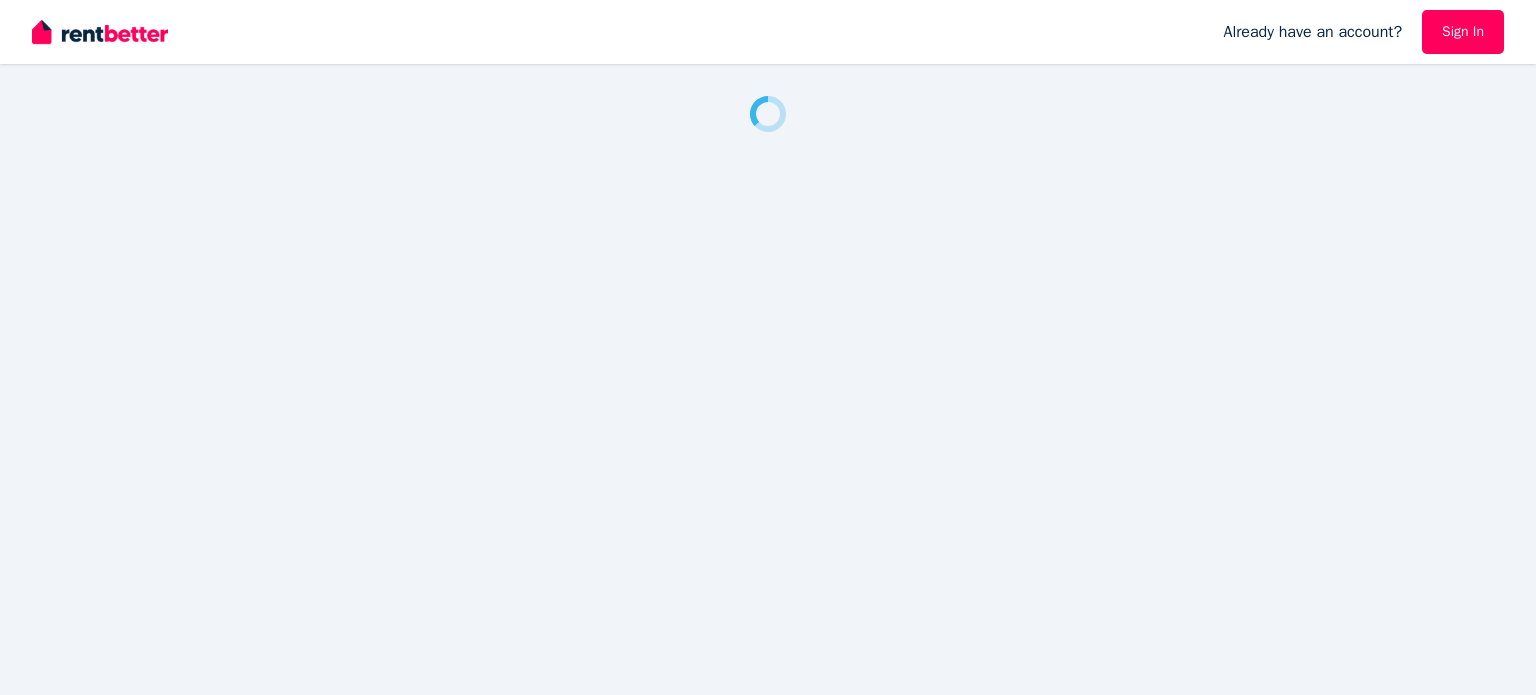 scroll, scrollTop: 0, scrollLeft: 0, axis: both 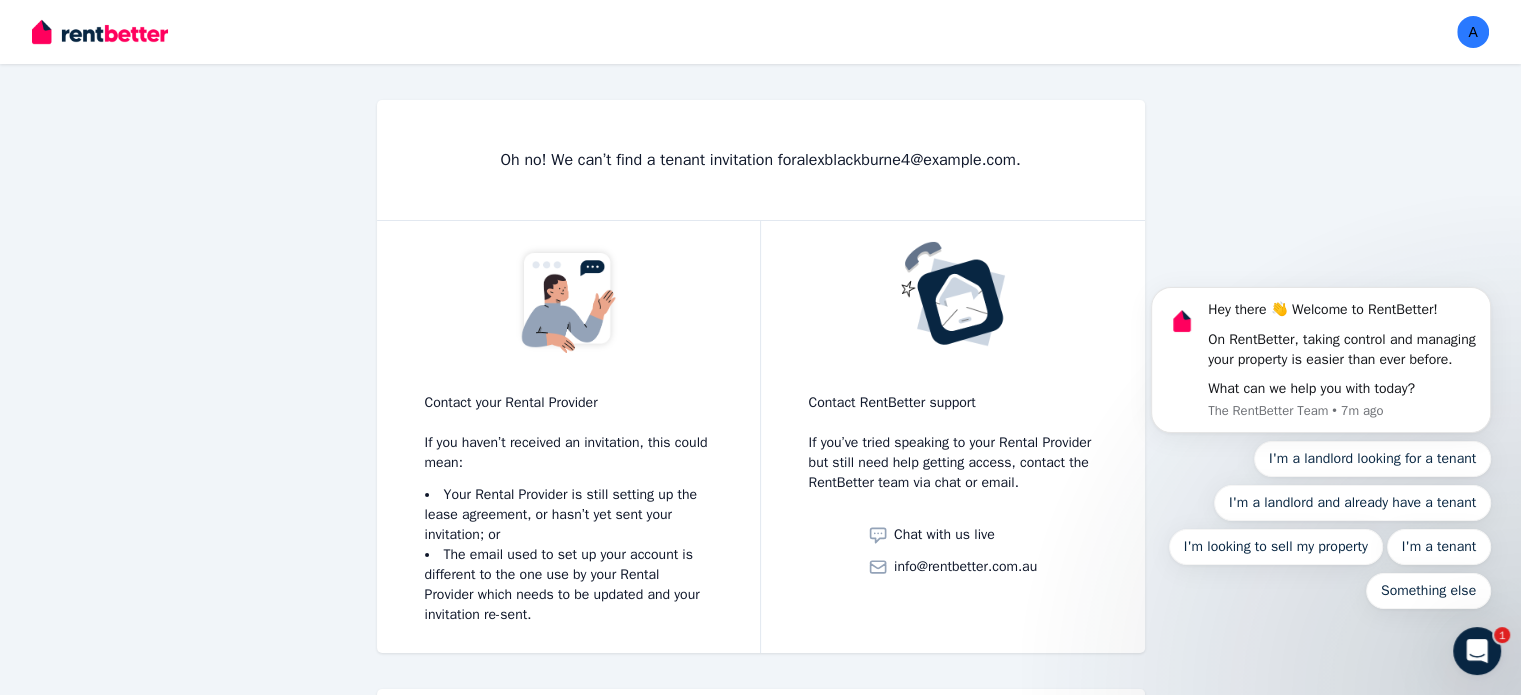 click on "Open user menu" at bounding box center (1467, 32) 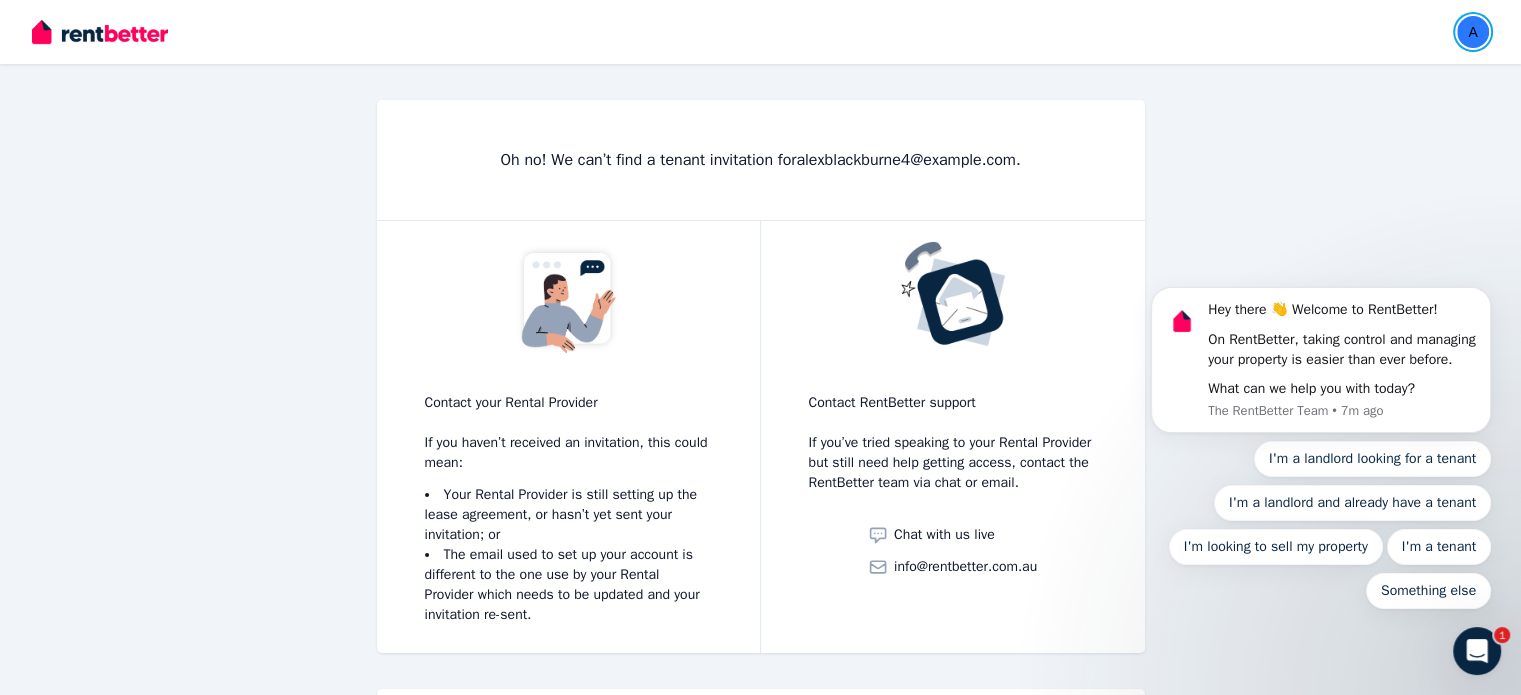 click at bounding box center [1473, 32] 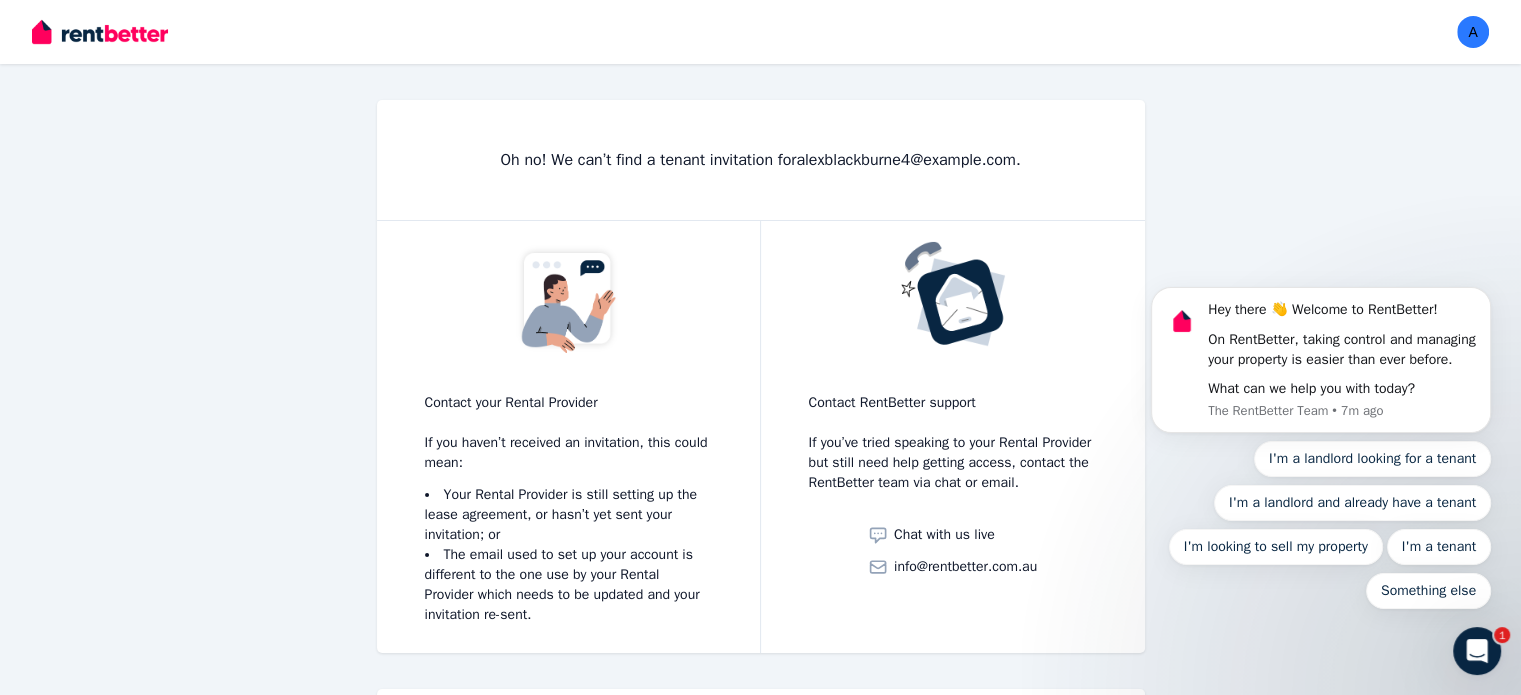click on "Hey there 👋 Welcome to RentBetter!  On RentBetter, taking control and managing your property is easier than ever before.  What can we help you with today?  The RentBetter Team • 7m ago I'm a landlord looking for a tenant I'm a landlord and already have a tenant I'm looking to sell my property I'm a tenant Something else" at bounding box center (1321, 357) 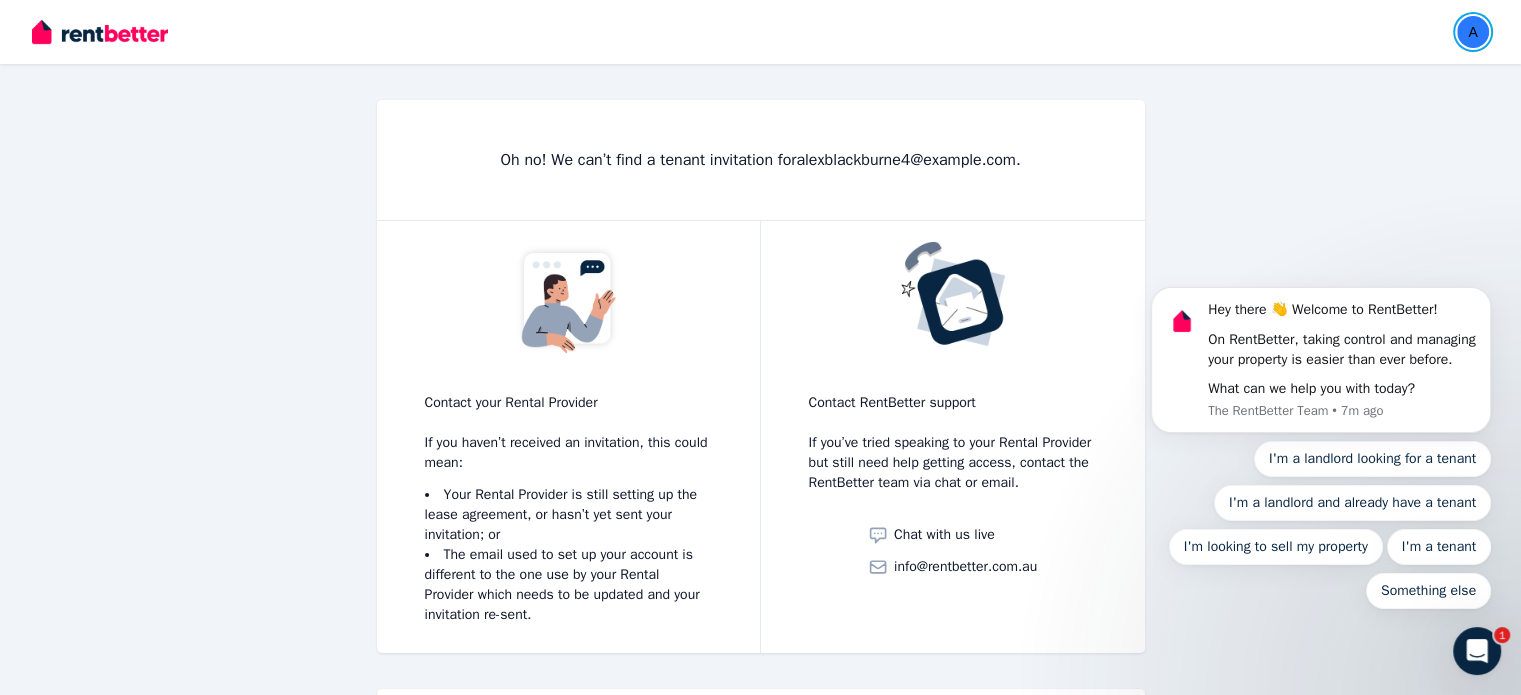 click at bounding box center (1473, 32) 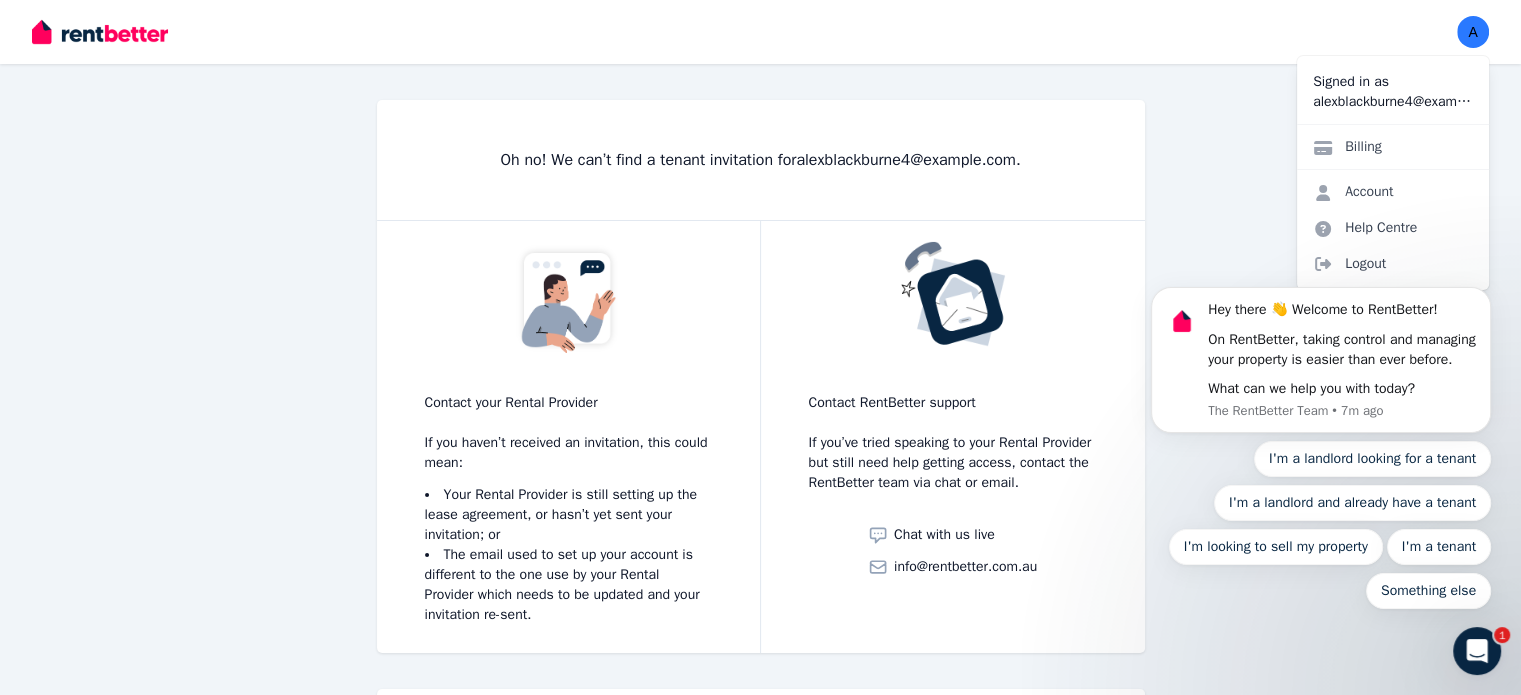 click on "Hey there 👋 Welcome to RentBetter!  On RentBetter, taking control and managing your property is easier than ever before.  What can we help you with today?  The RentBetter Team • 7m ago I'm a landlord looking for a tenant I'm a landlord and already have a tenant I'm looking to sell my property I'm a tenant Something else" at bounding box center [1321, 357] 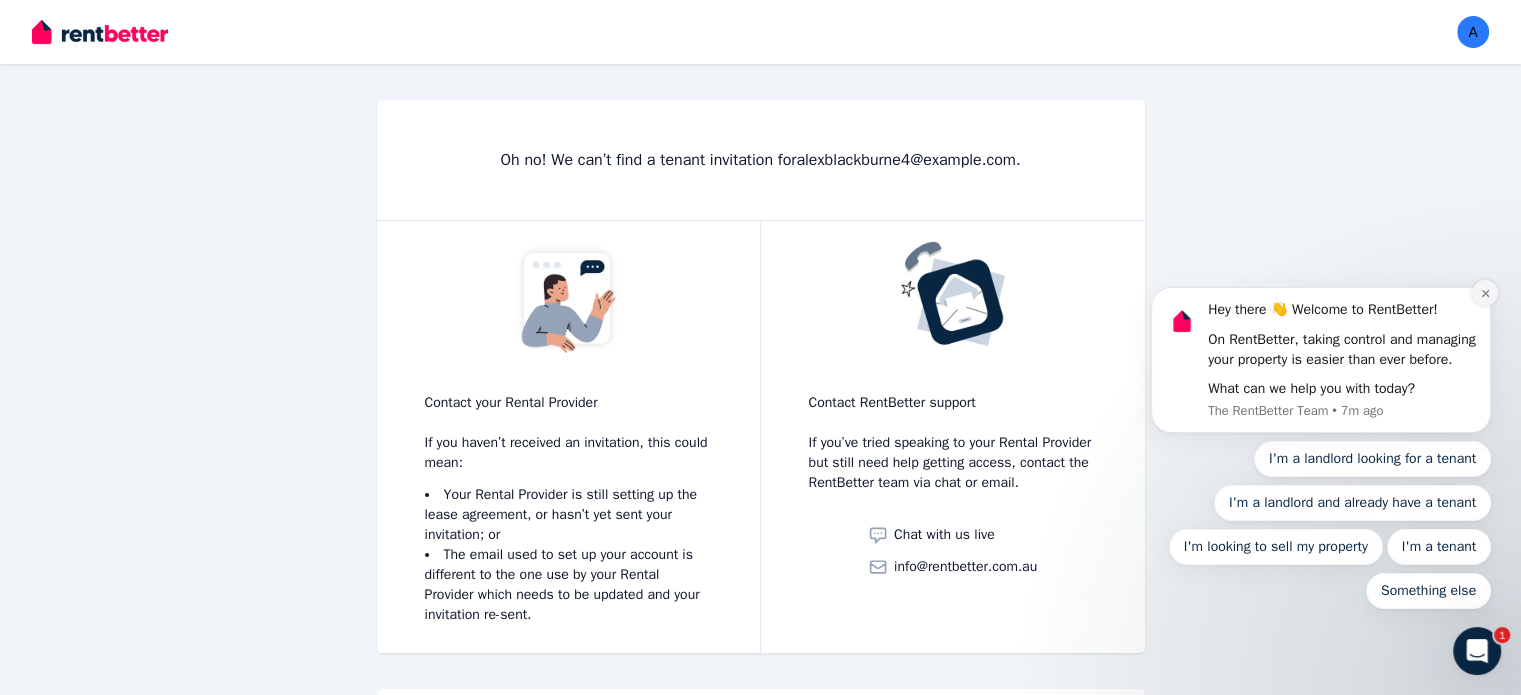 click 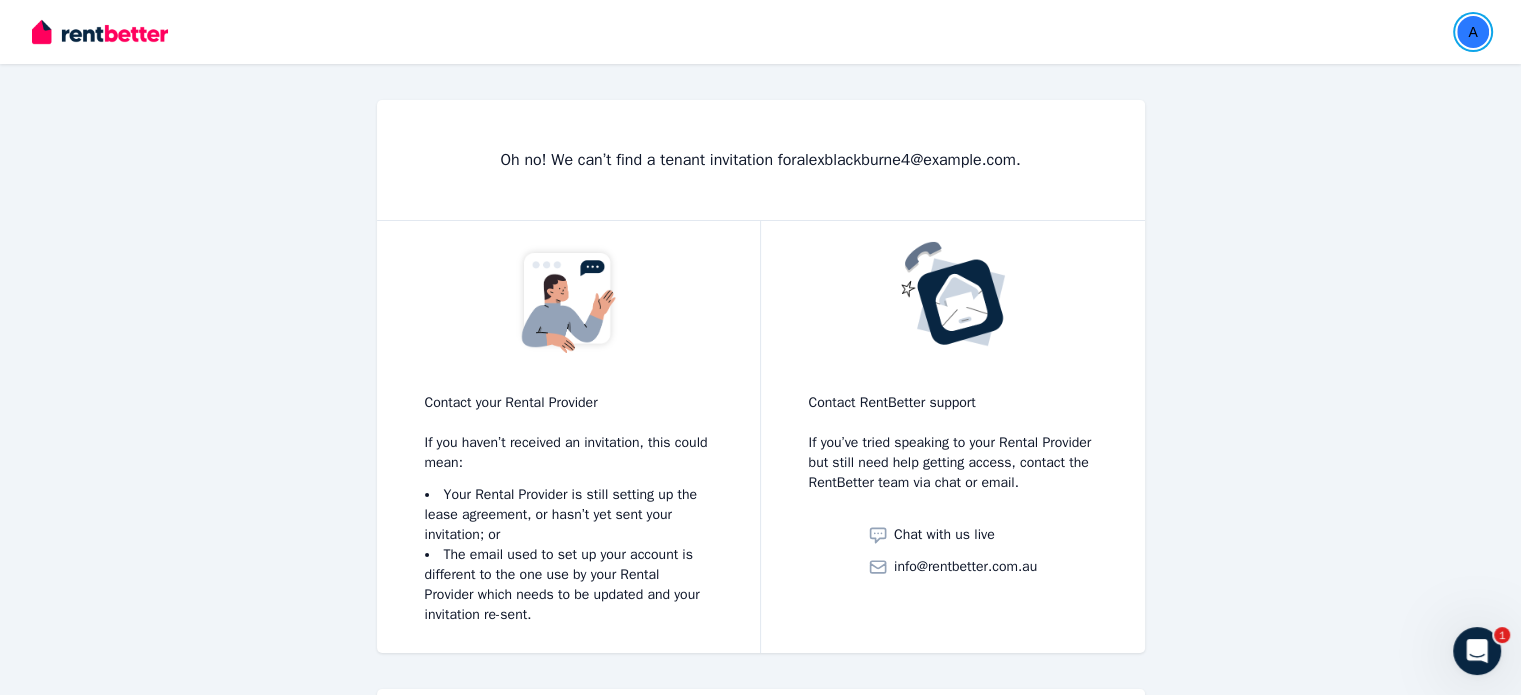 click at bounding box center (1473, 32) 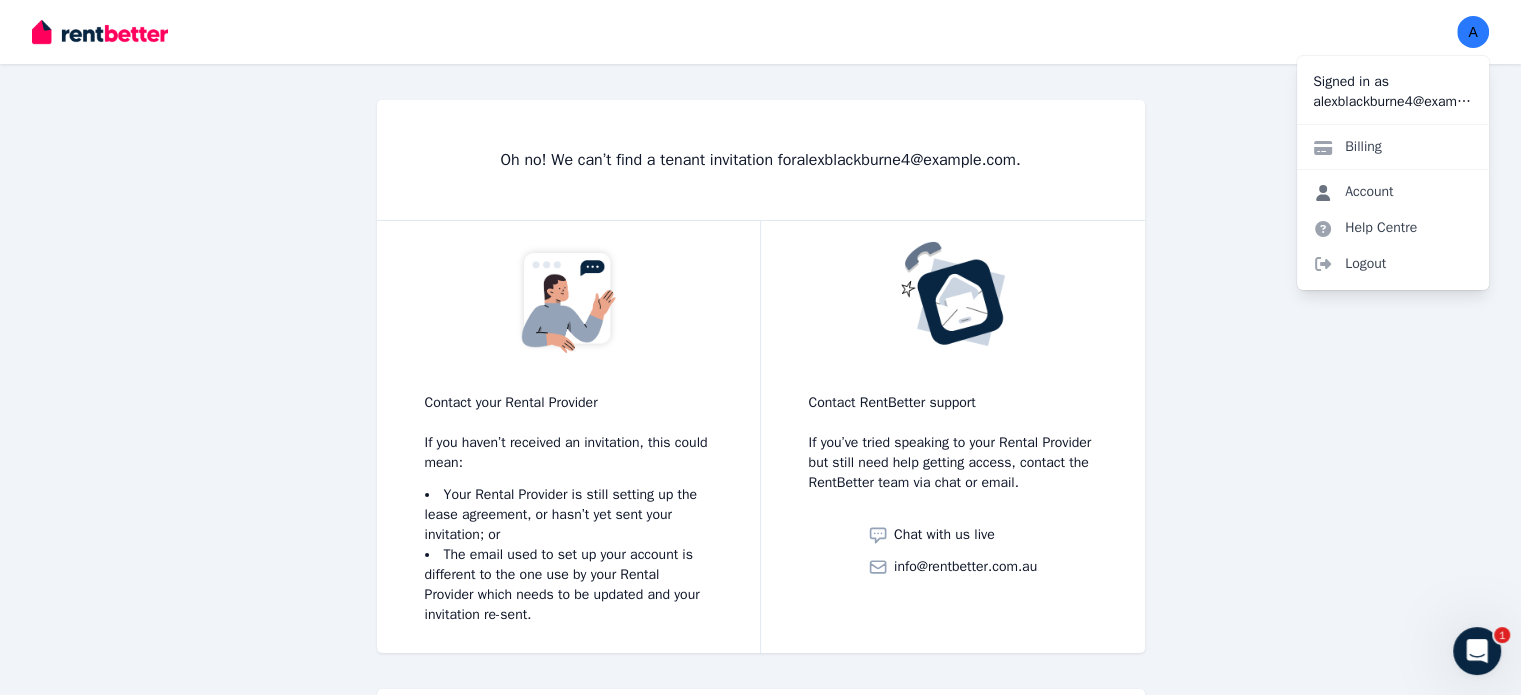 click on "Account" at bounding box center (1353, 192) 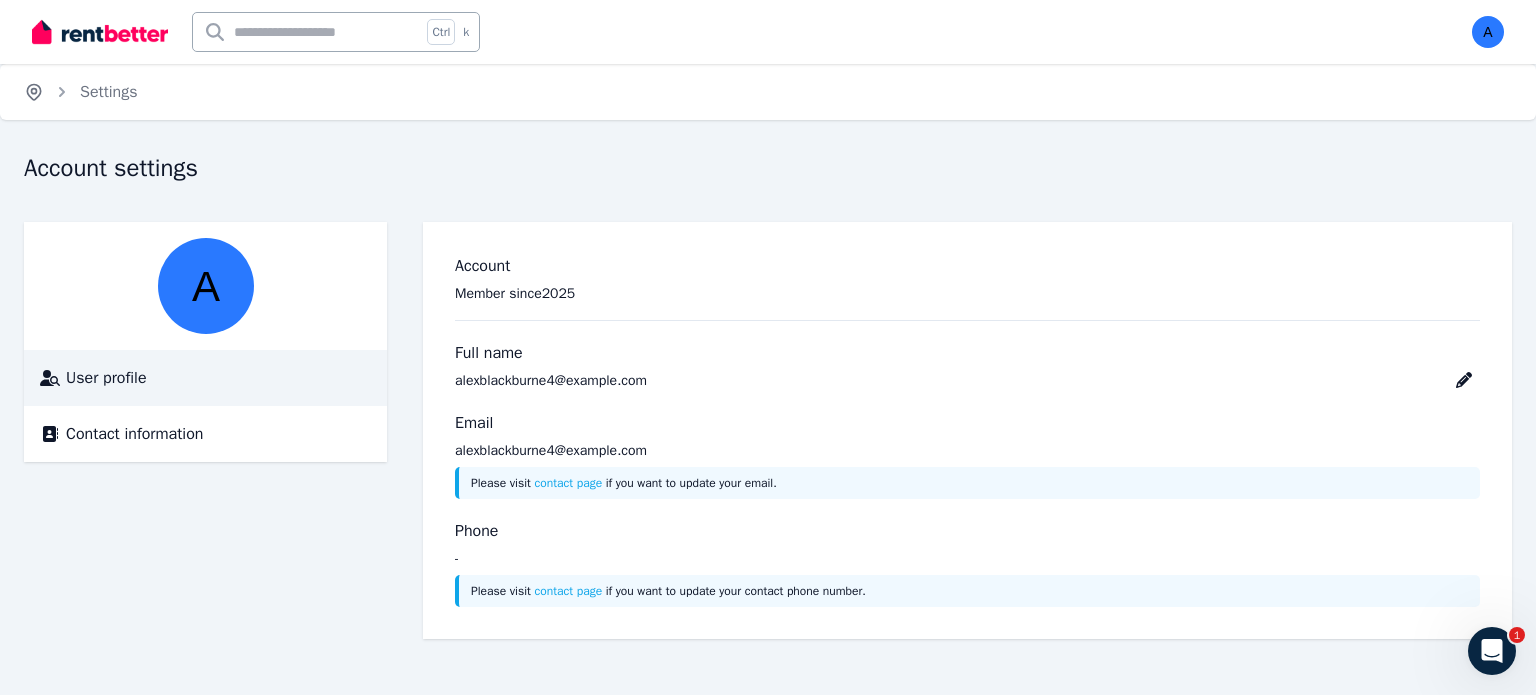 click 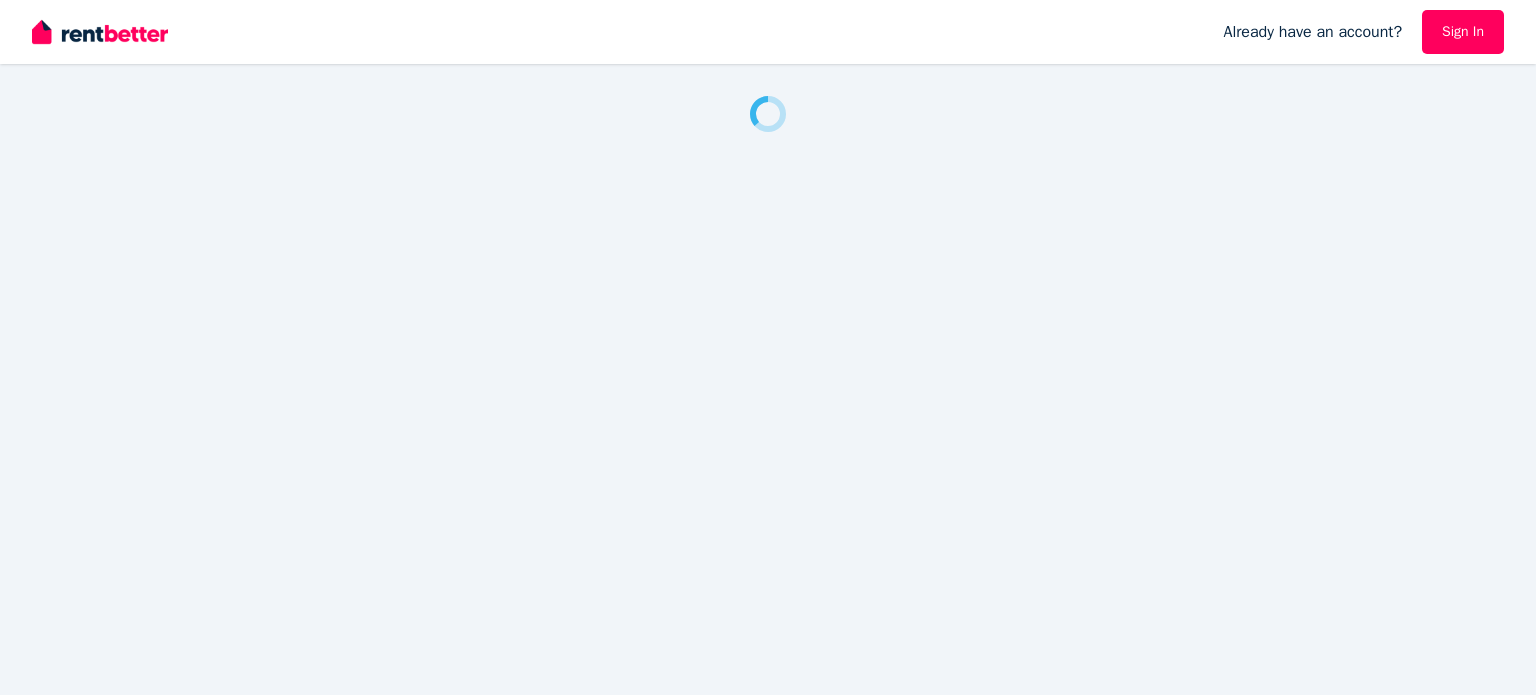 scroll, scrollTop: 0, scrollLeft: 0, axis: both 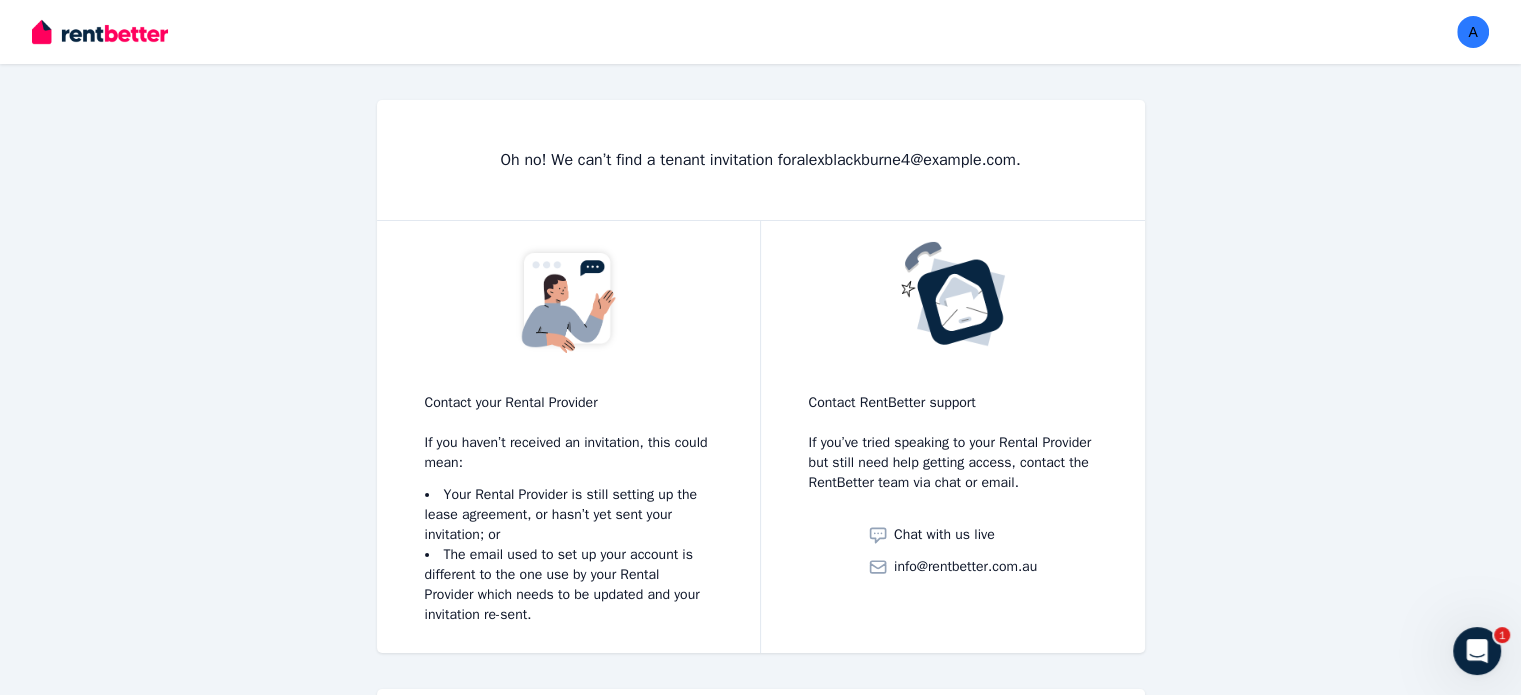 click at bounding box center [100, 32] 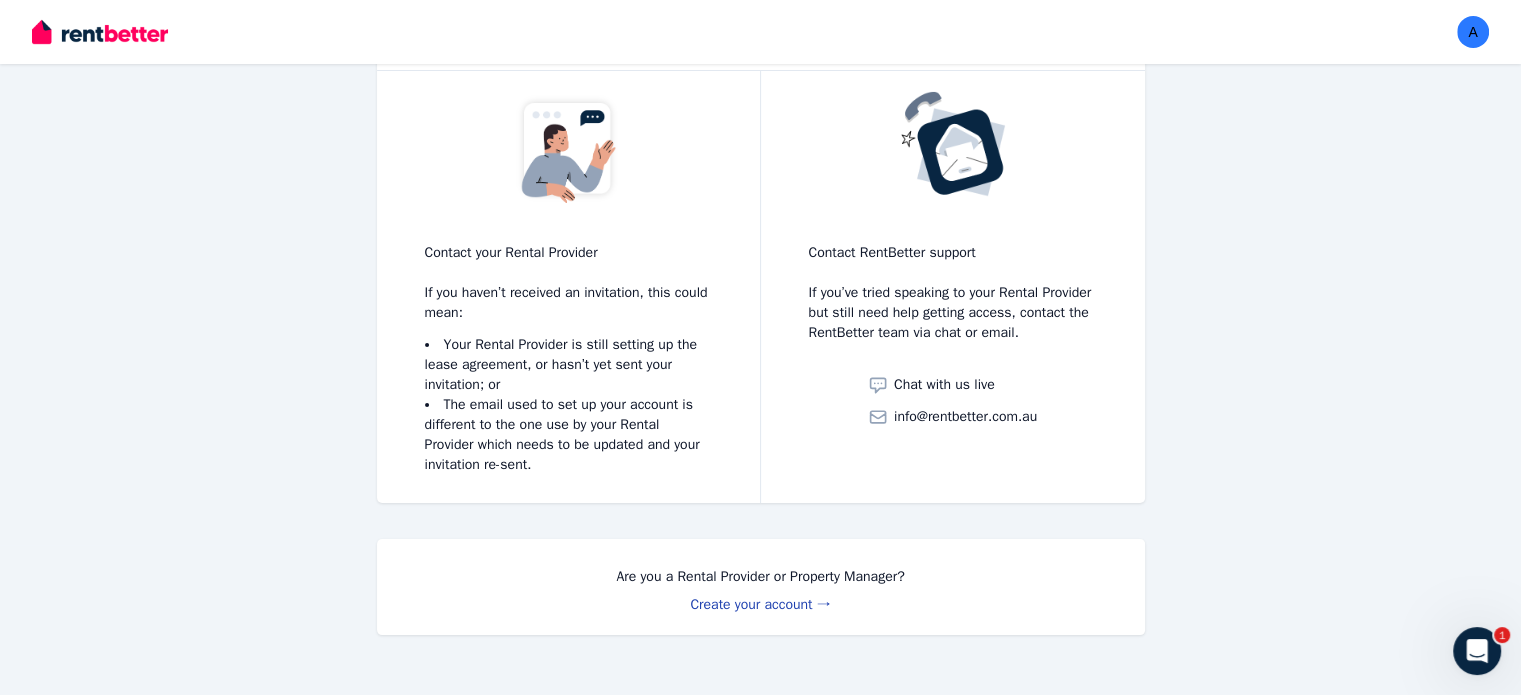 scroll, scrollTop: 161, scrollLeft: 0, axis: vertical 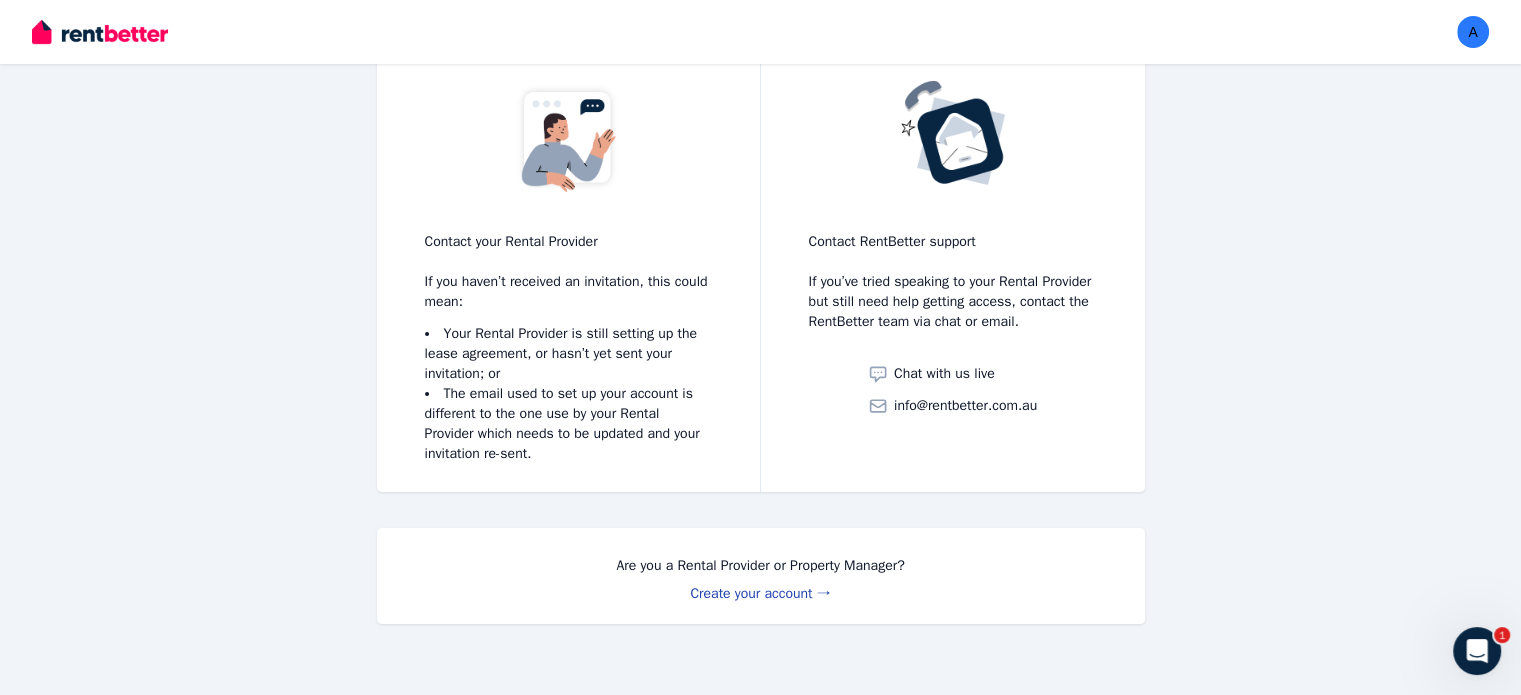 click on "Create your account →" at bounding box center [760, 593] 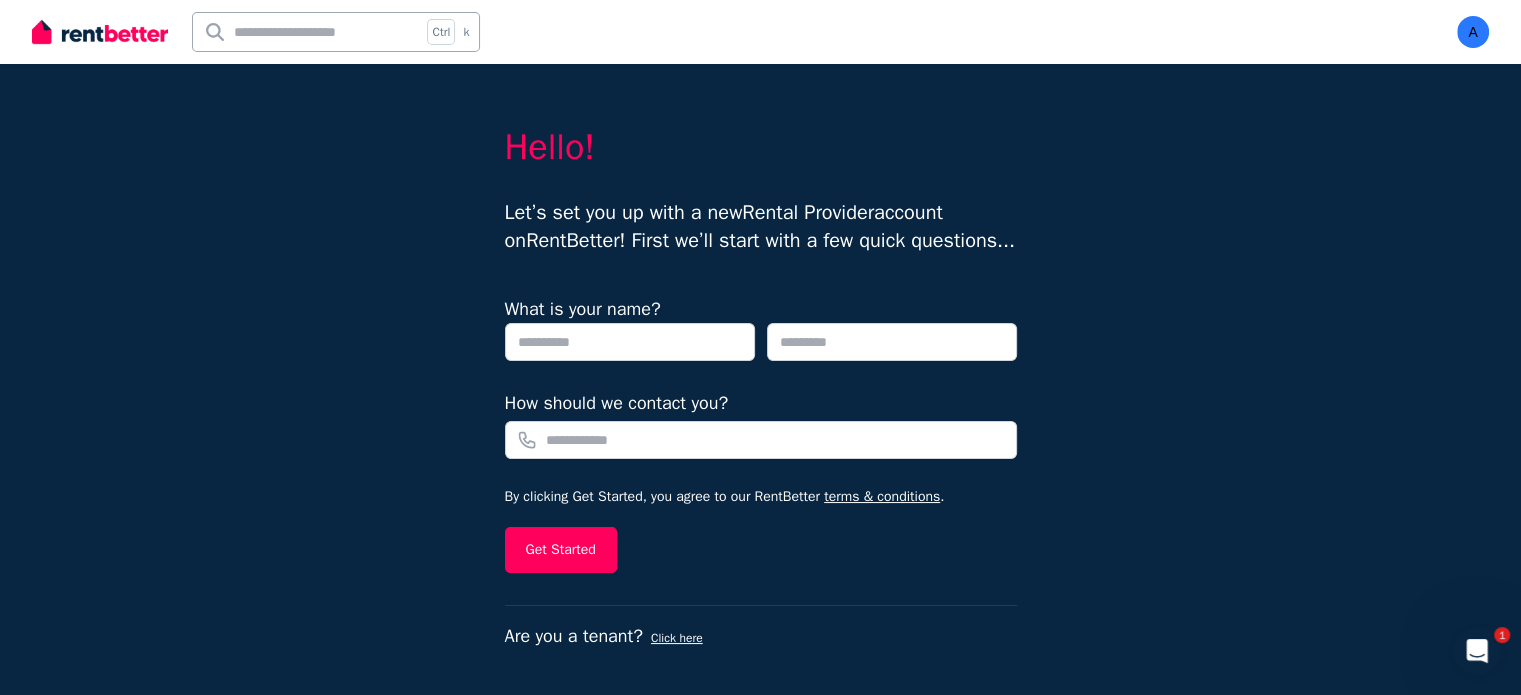 scroll, scrollTop: 2, scrollLeft: 0, axis: vertical 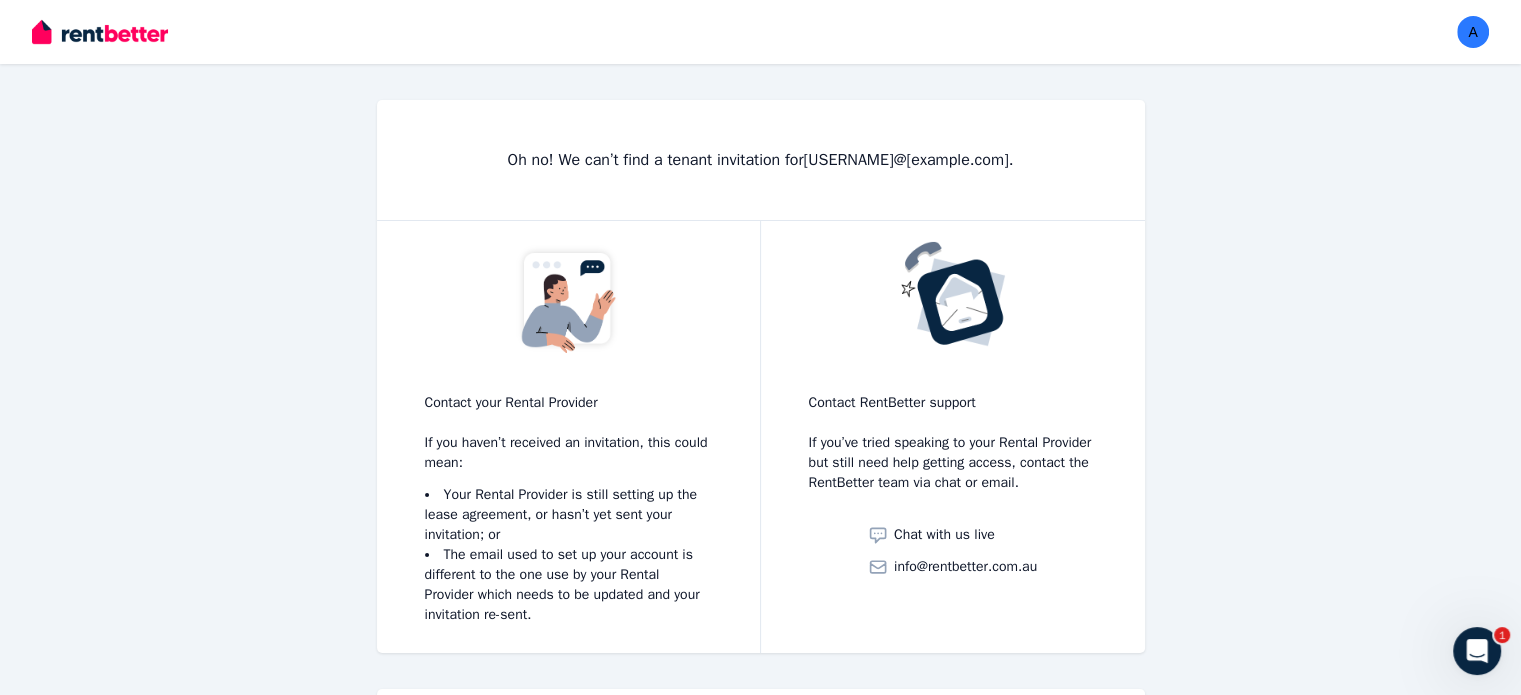 click on "Open main menu Open user menu" at bounding box center [760, 32] 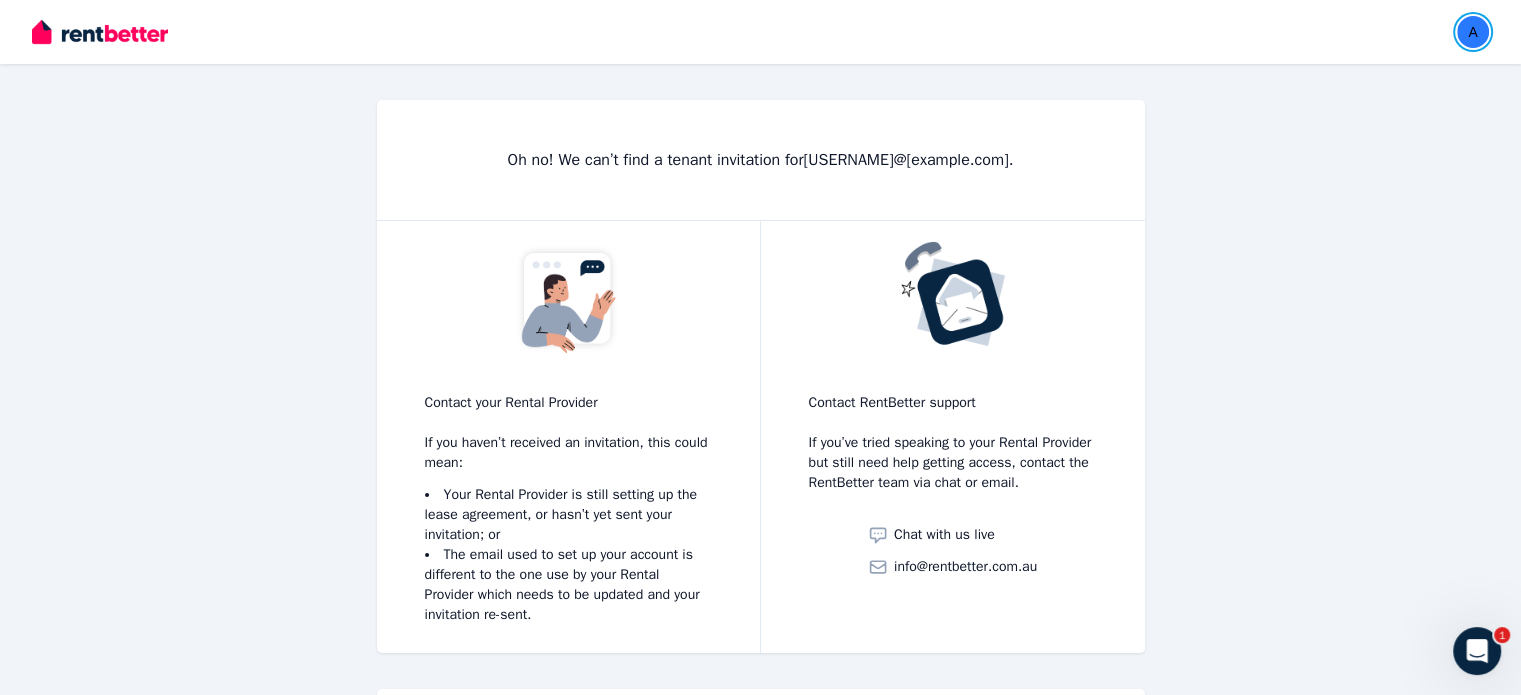 click at bounding box center [1473, 32] 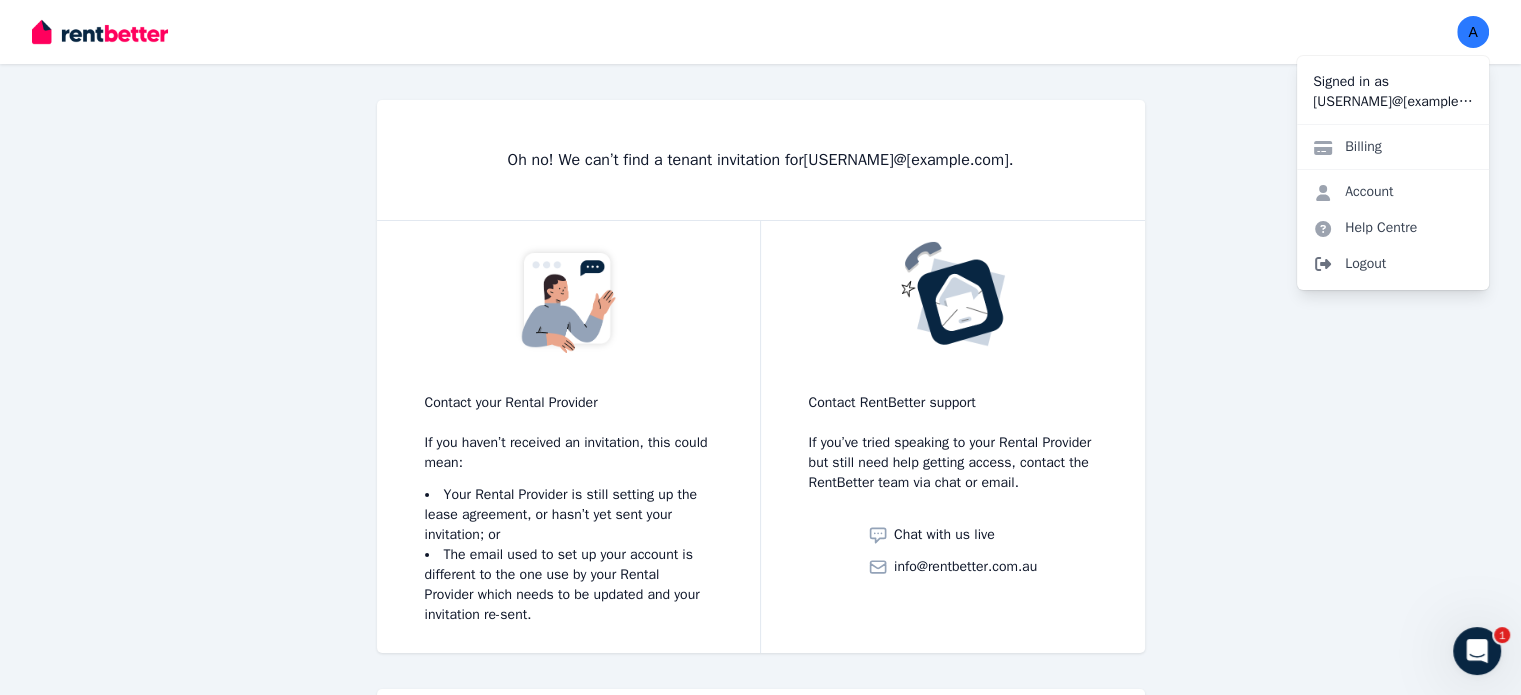 click on "Logout" at bounding box center (1393, 264) 